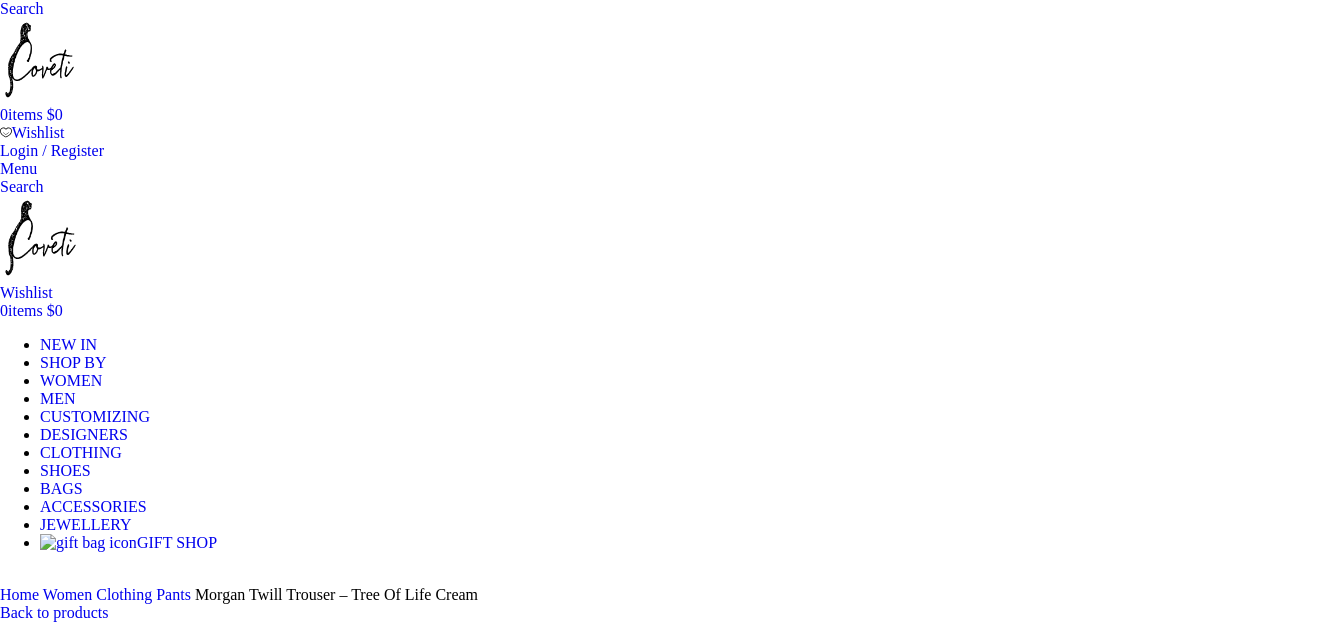 scroll, scrollTop: 0, scrollLeft: 0, axis: both 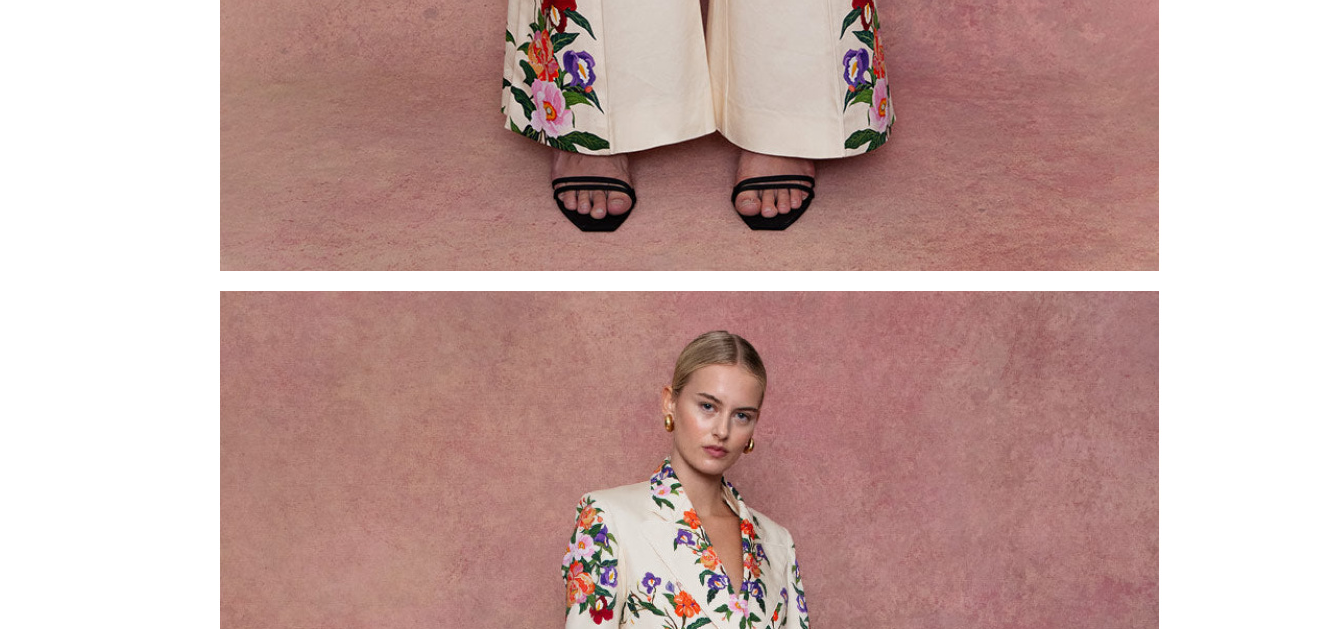 click at bounding box center (107, 10062) 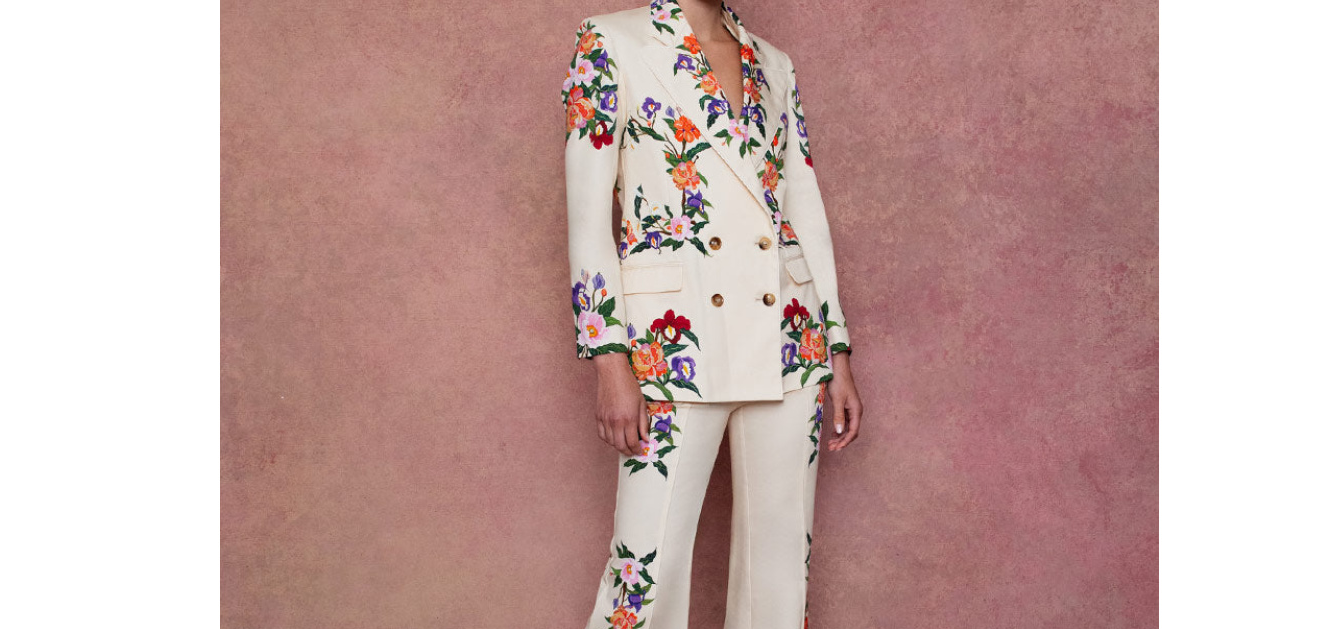 scroll, scrollTop: 4660, scrollLeft: 0, axis: vertical 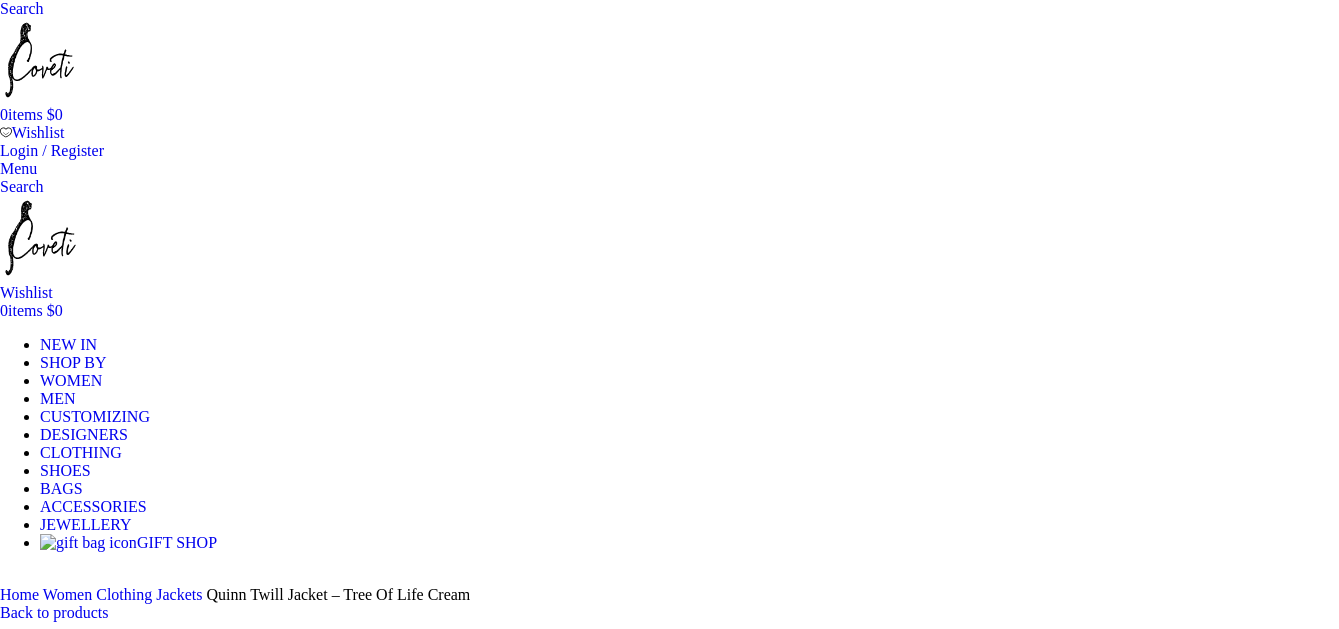 click on "Choose an option 6 UK 8 UK 10 UK 12 UK 14 UK 16 UK 18 UK" at bounding box center [108, 10476] 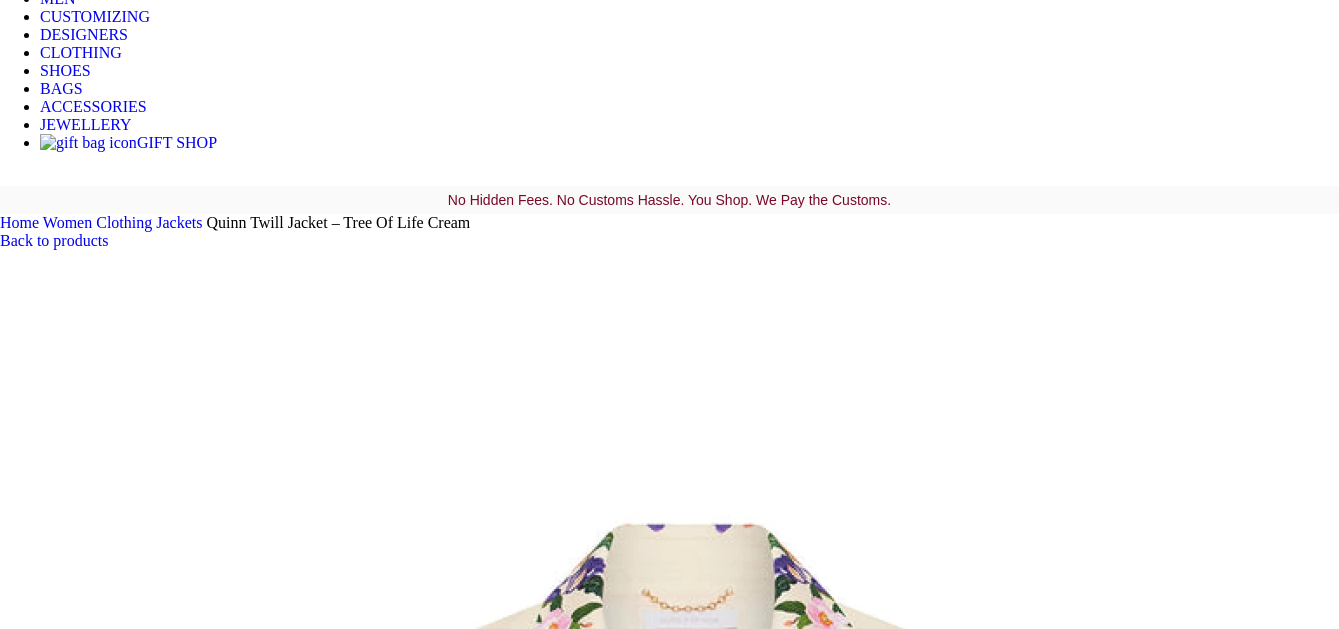 scroll, scrollTop: 404, scrollLeft: 0, axis: vertical 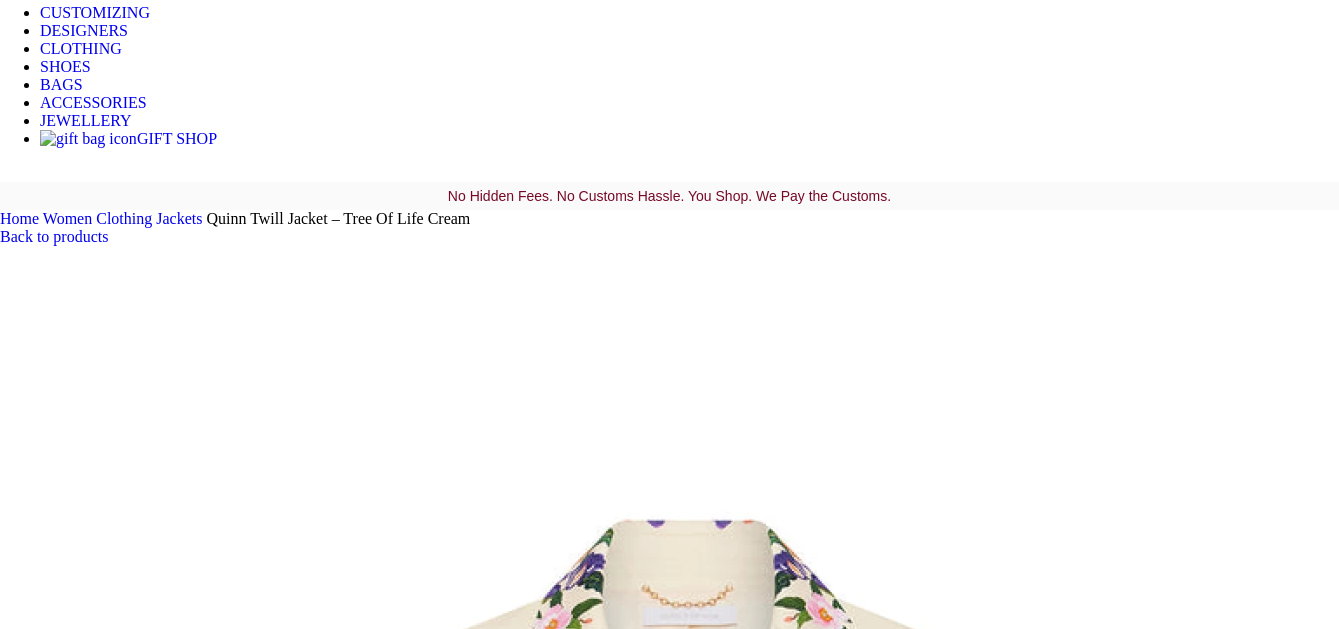click at bounding box center (310, 8011) 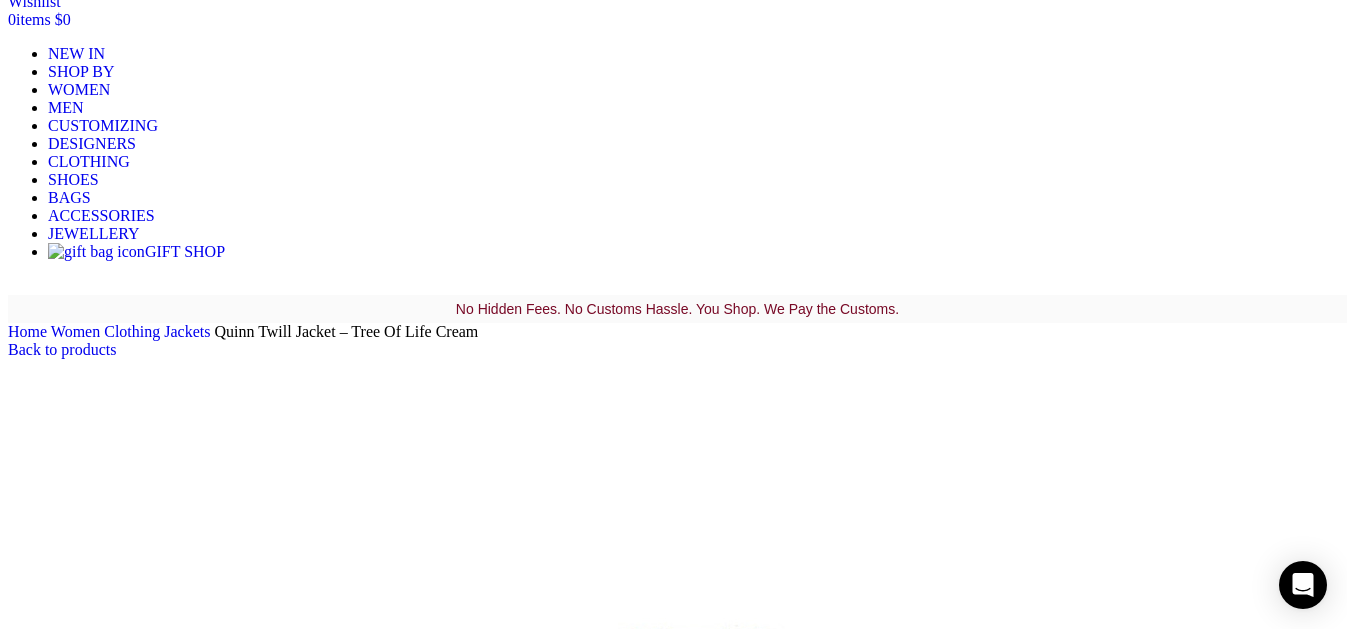 scroll, scrollTop: 286, scrollLeft: 0, axis: vertical 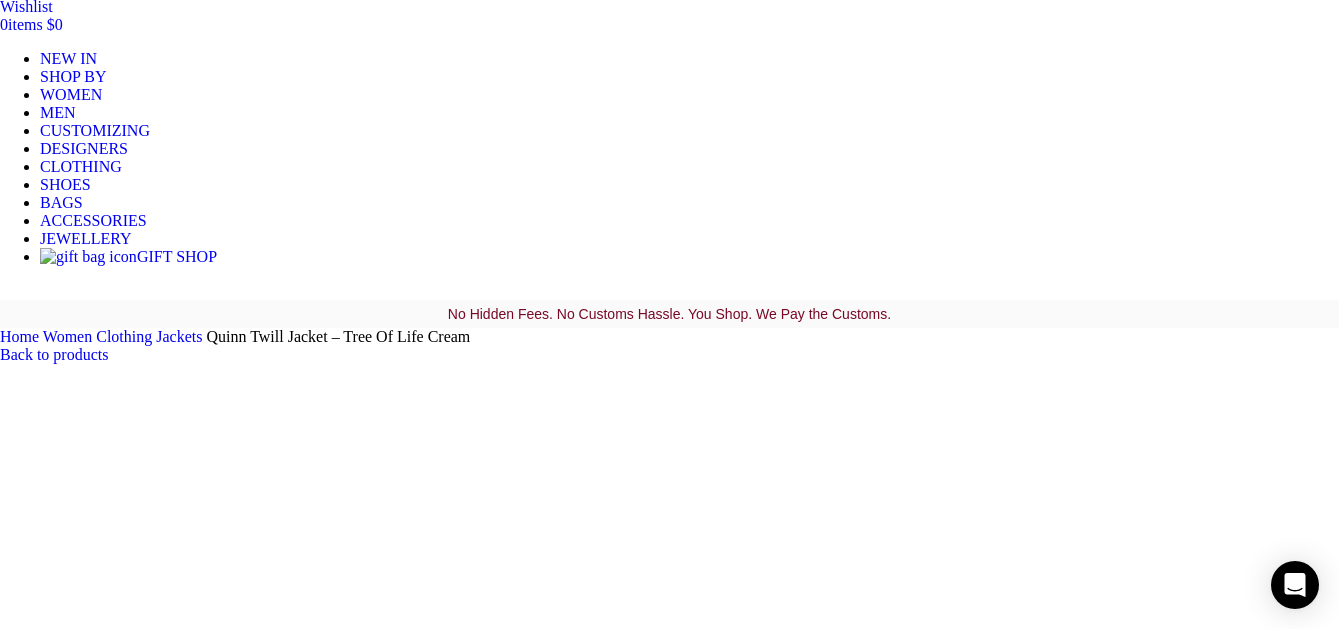 click on "Size Guide" at bounding box center (32, 2389) 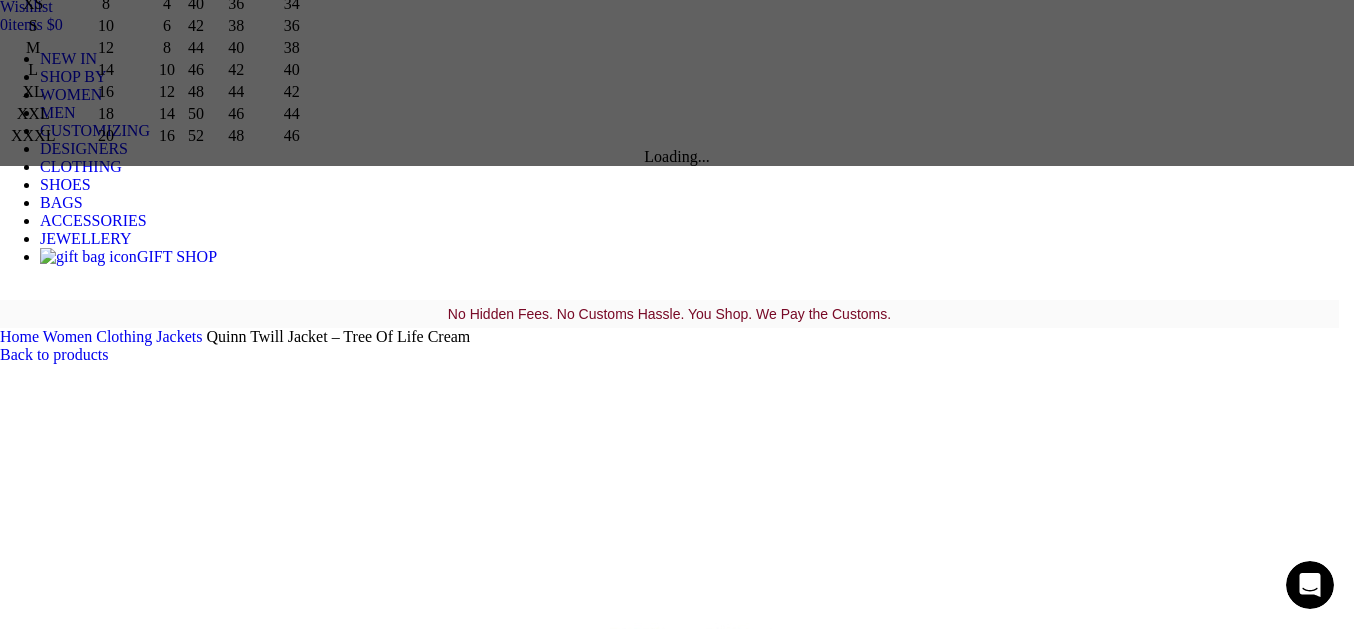 click on "×" at bounding box center [677, -276] 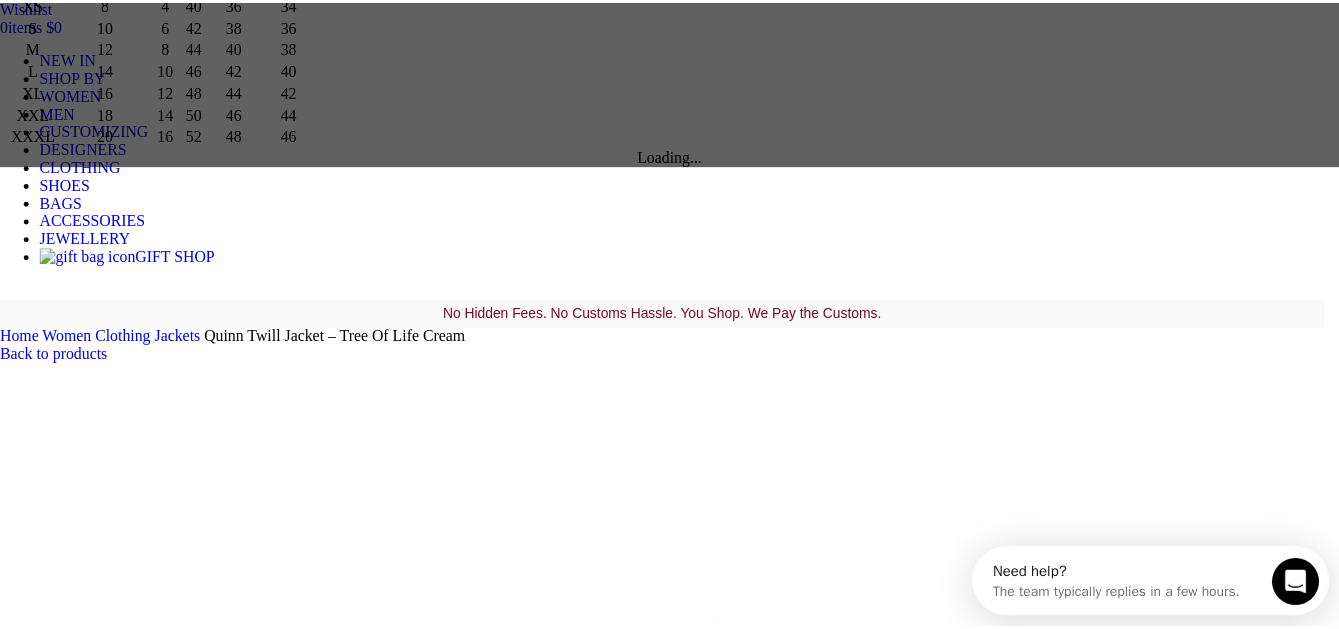 scroll, scrollTop: 0, scrollLeft: 0, axis: both 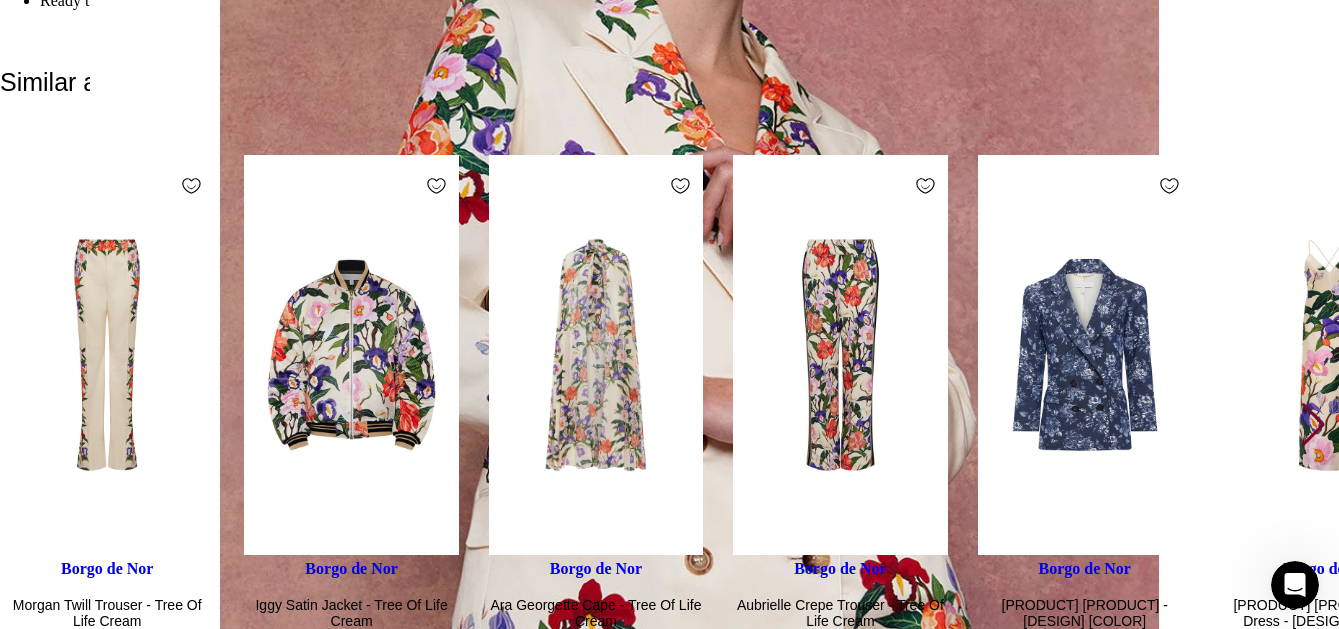 click on "Returns and Refunds" at bounding box center [107, 3282] 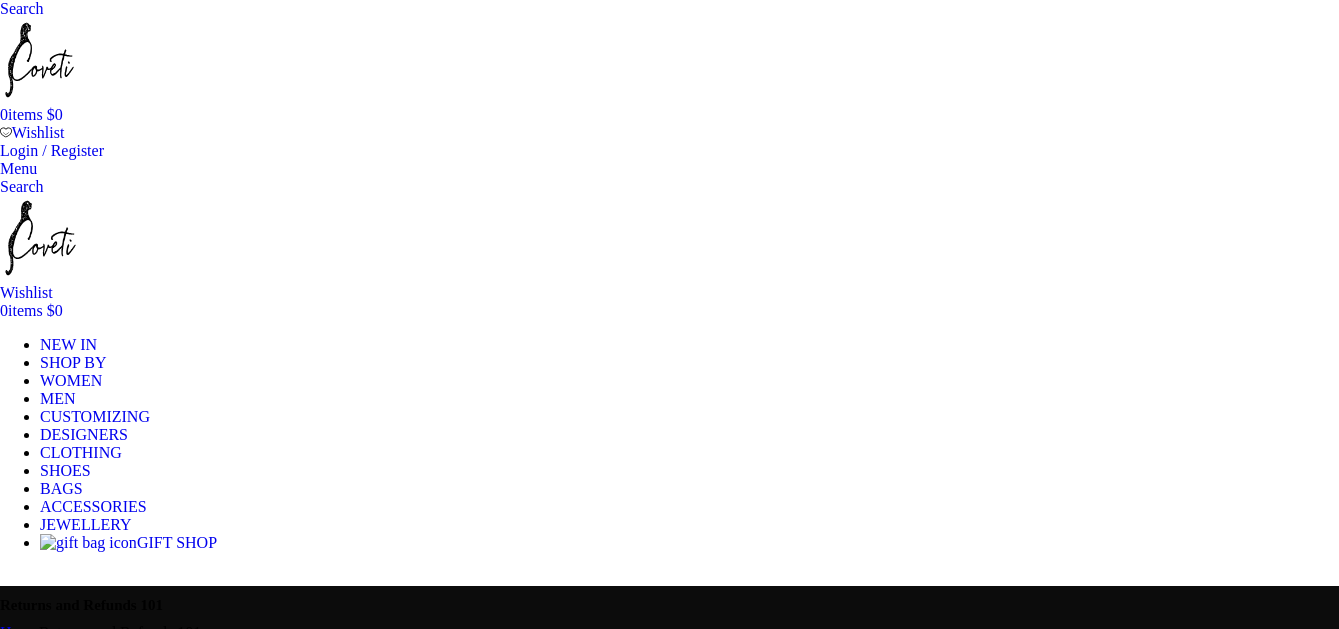 scroll, scrollTop: 0, scrollLeft: 0, axis: both 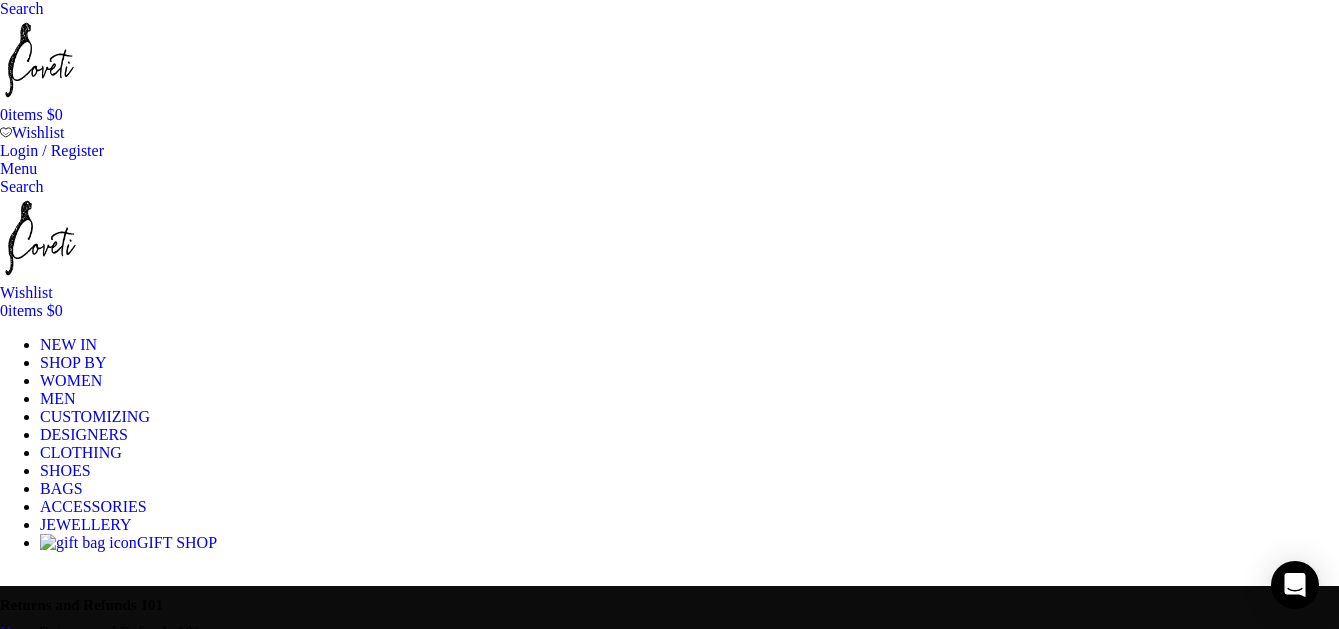 click at bounding box center [0, 940] 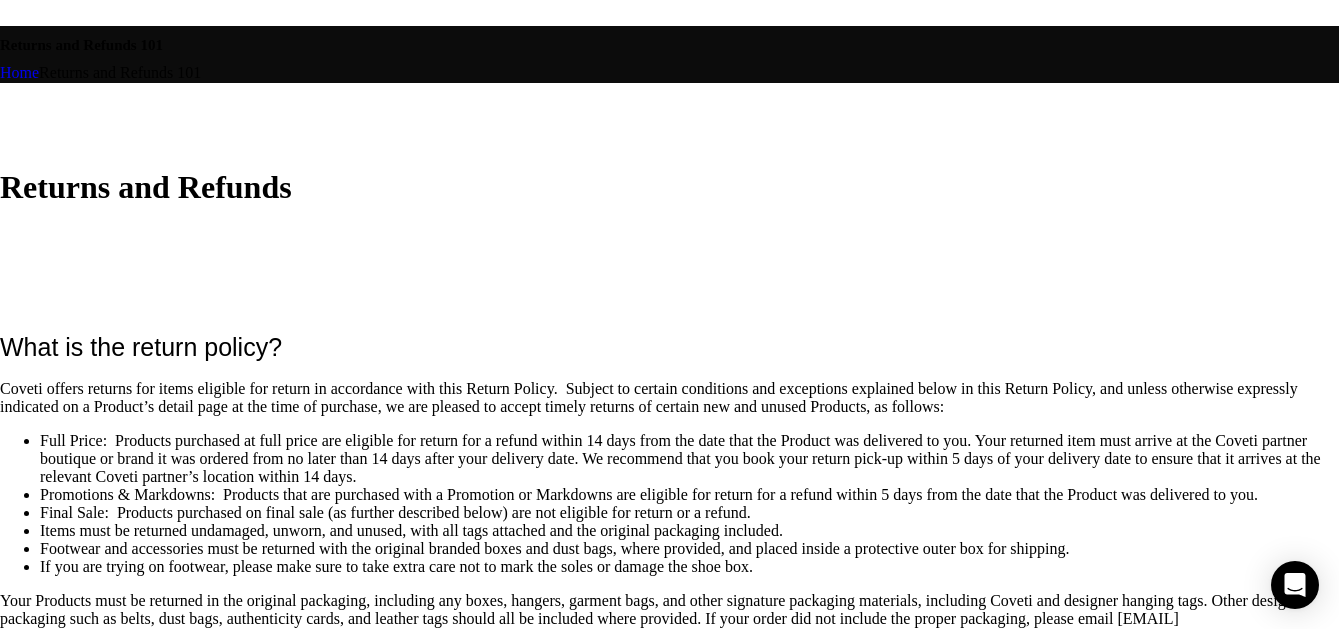 scroll, scrollTop: 600, scrollLeft: 0, axis: vertical 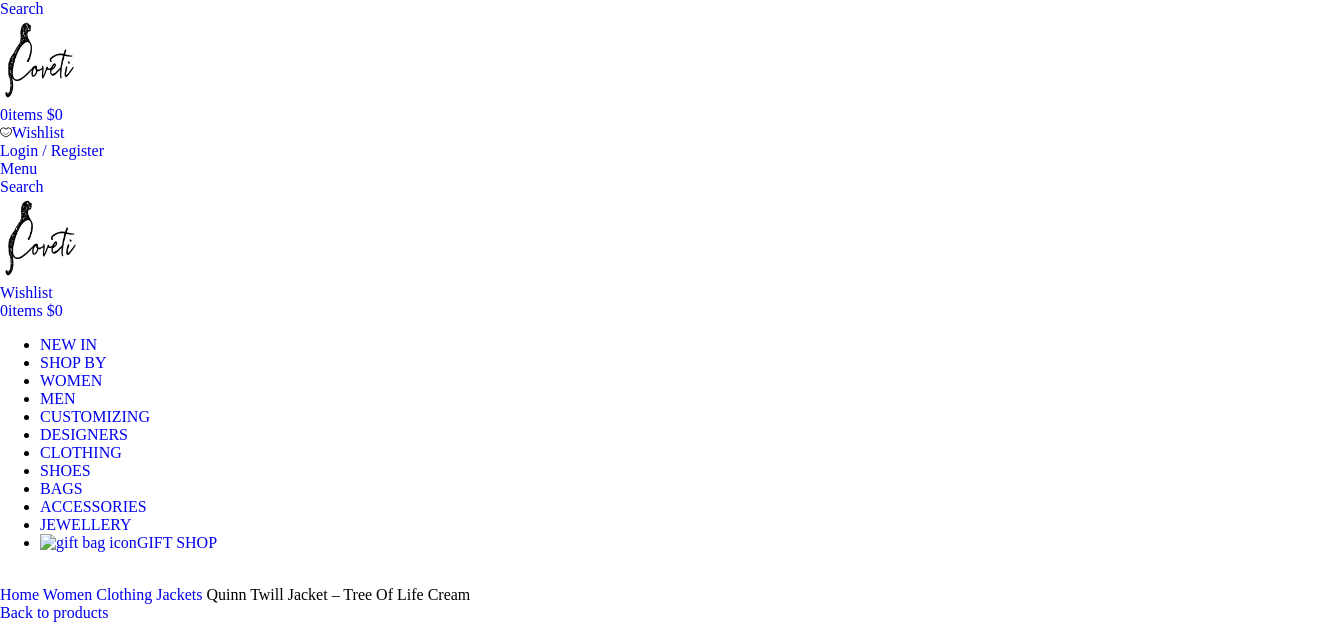 select on "10-uk" 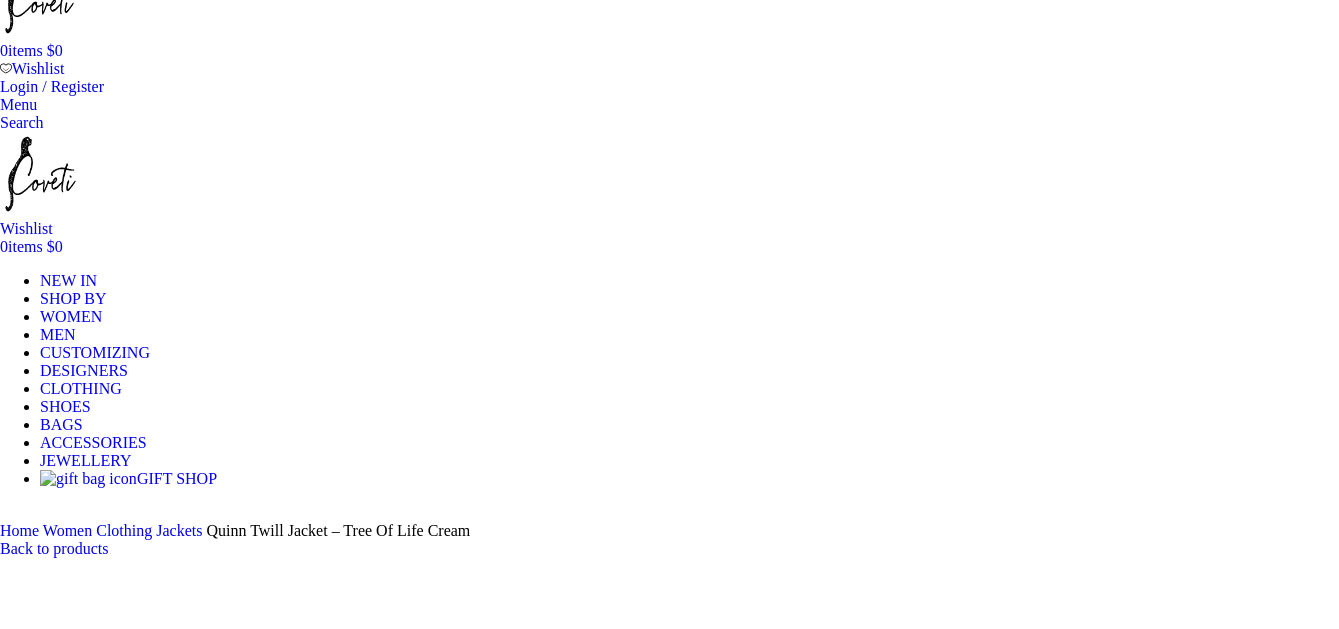 scroll, scrollTop: 0, scrollLeft: 0, axis: both 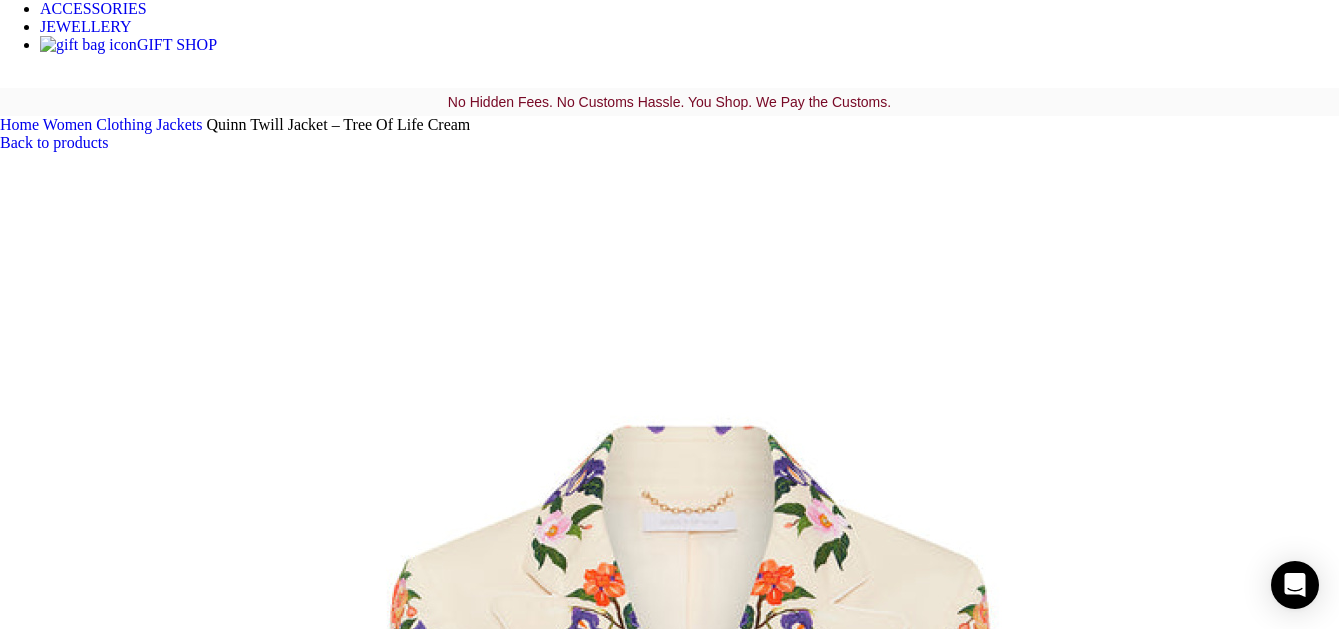 click at bounding box center (310, 1668) 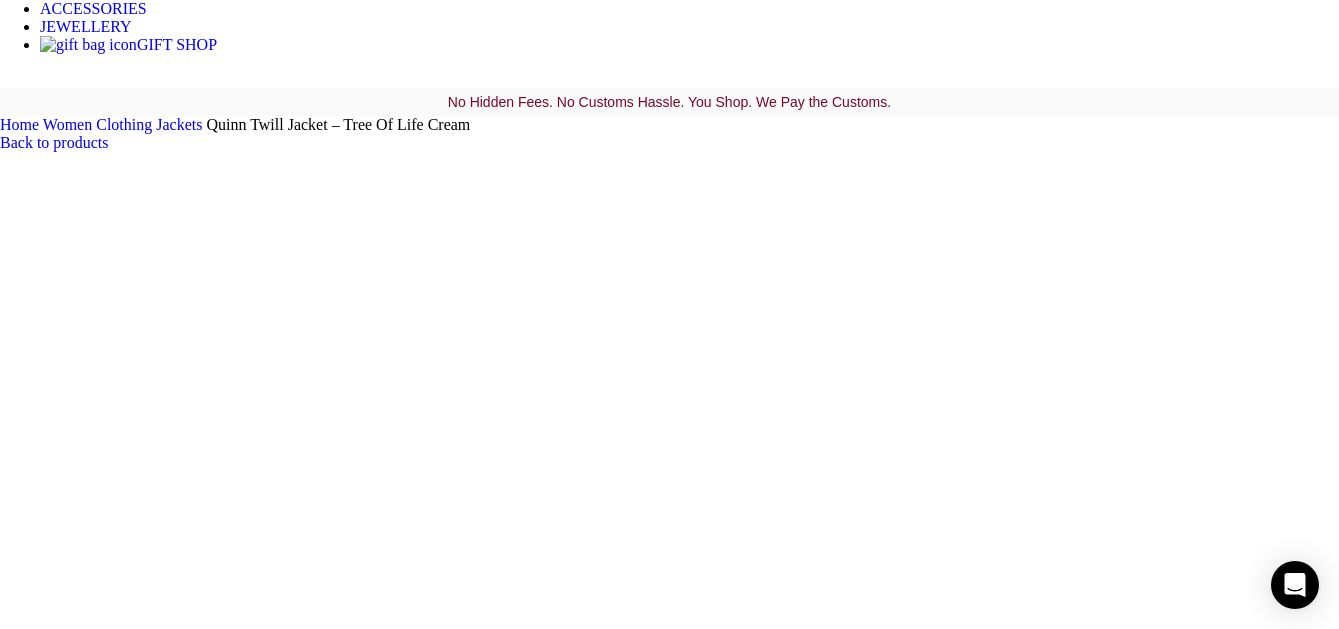 scroll, scrollTop: 0, scrollLeft: 842, axis: horizontal 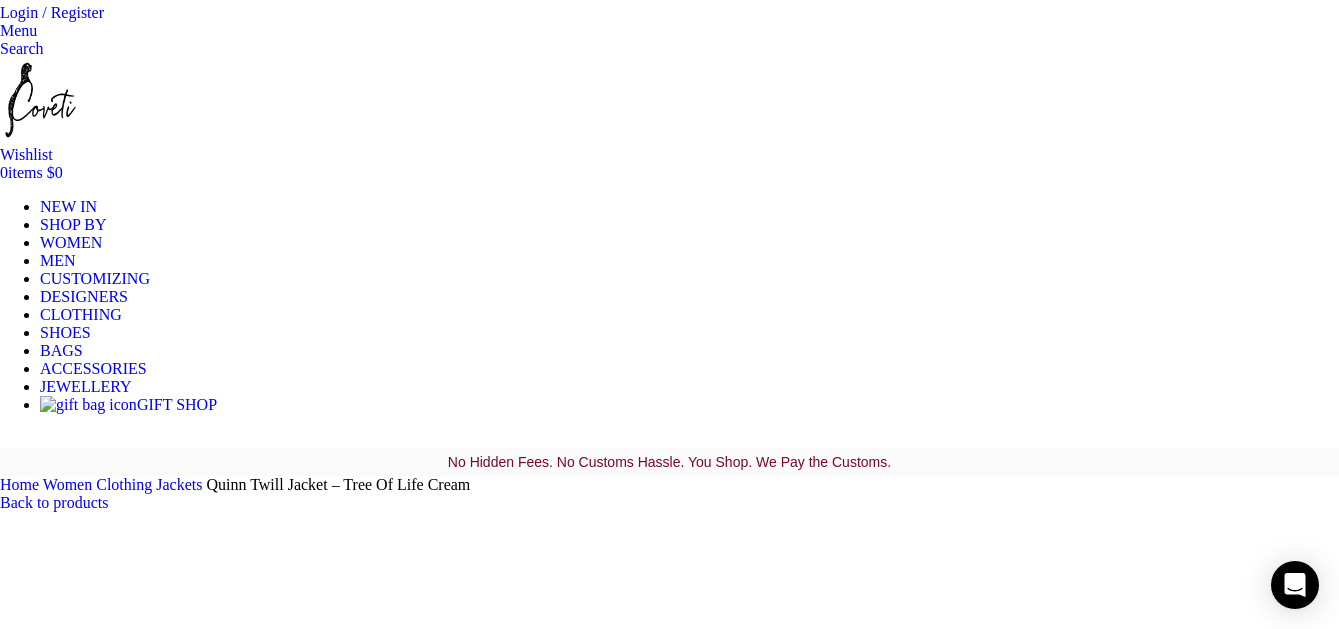click on "Size Guide" at bounding box center [32, 2537] 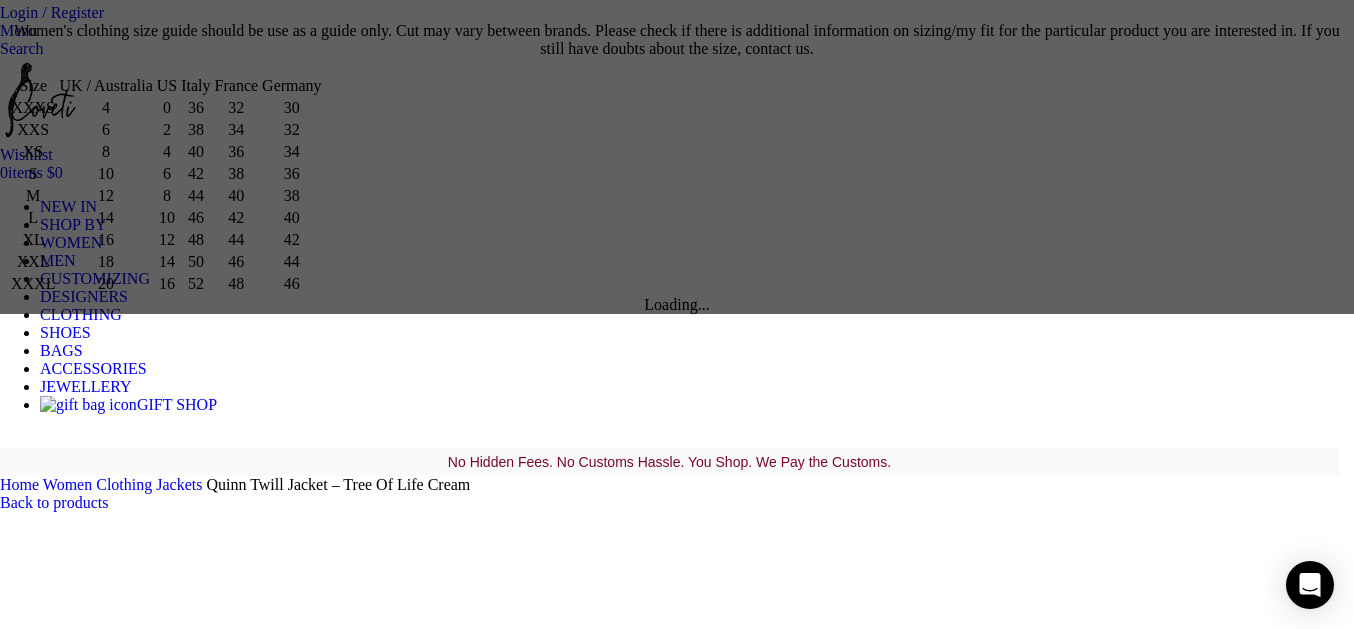 scroll, scrollTop: 0, scrollLeft: 1052, axis: horizontal 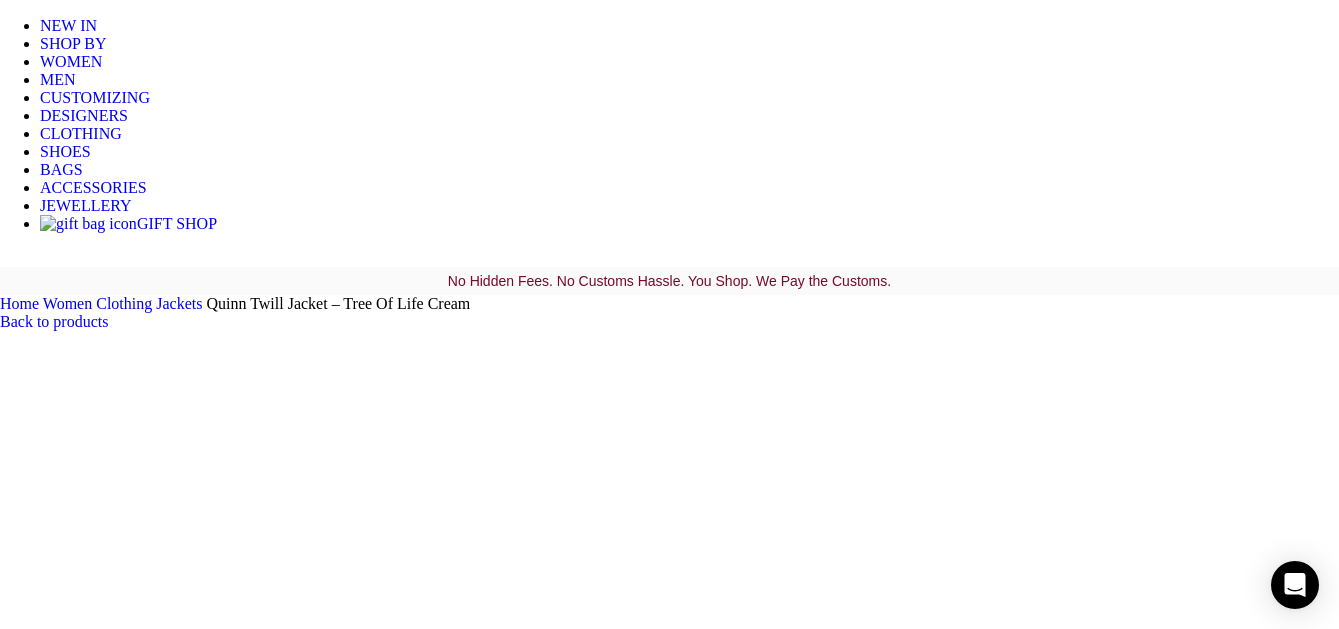 click at bounding box center [310, 1594] 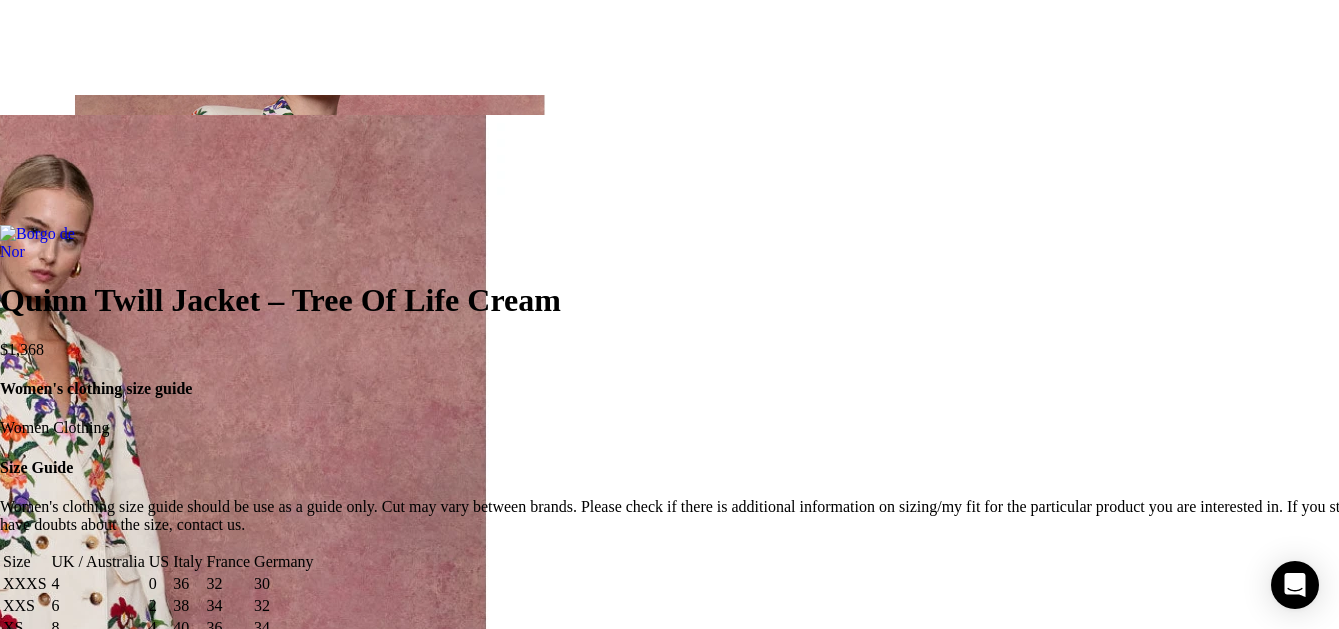 scroll, scrollTop: 2026, scrollLeft: 0, axis: vertical 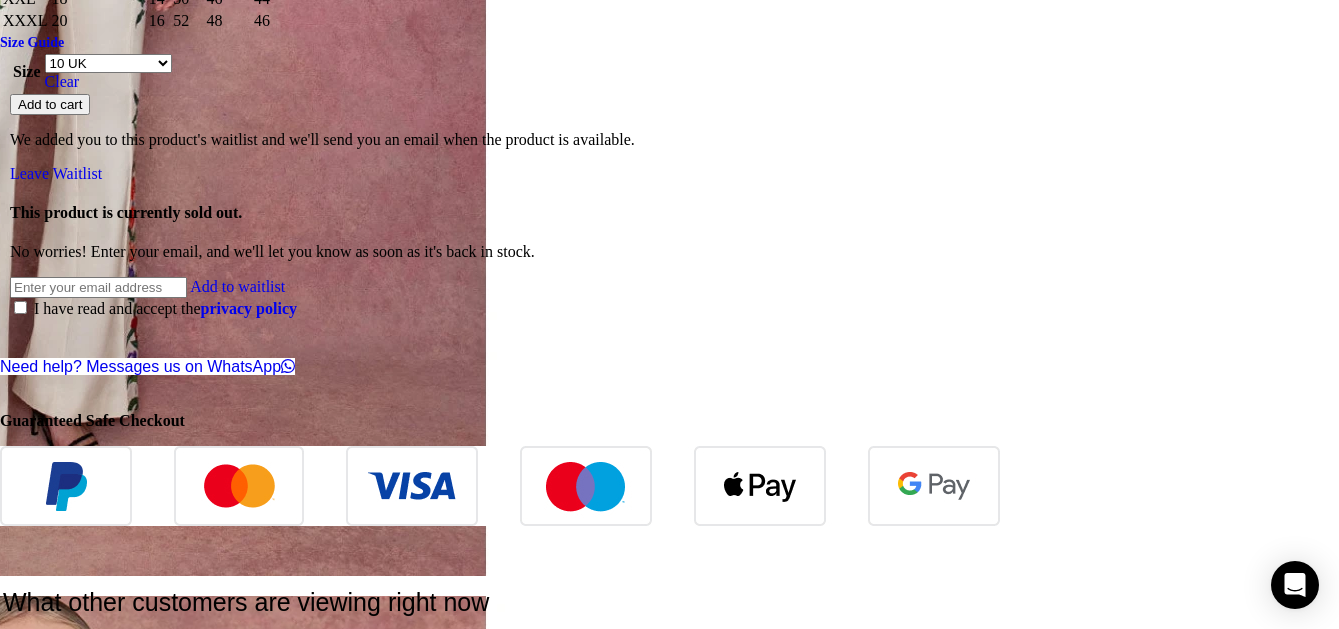 click at bounding box center [107, 2456] 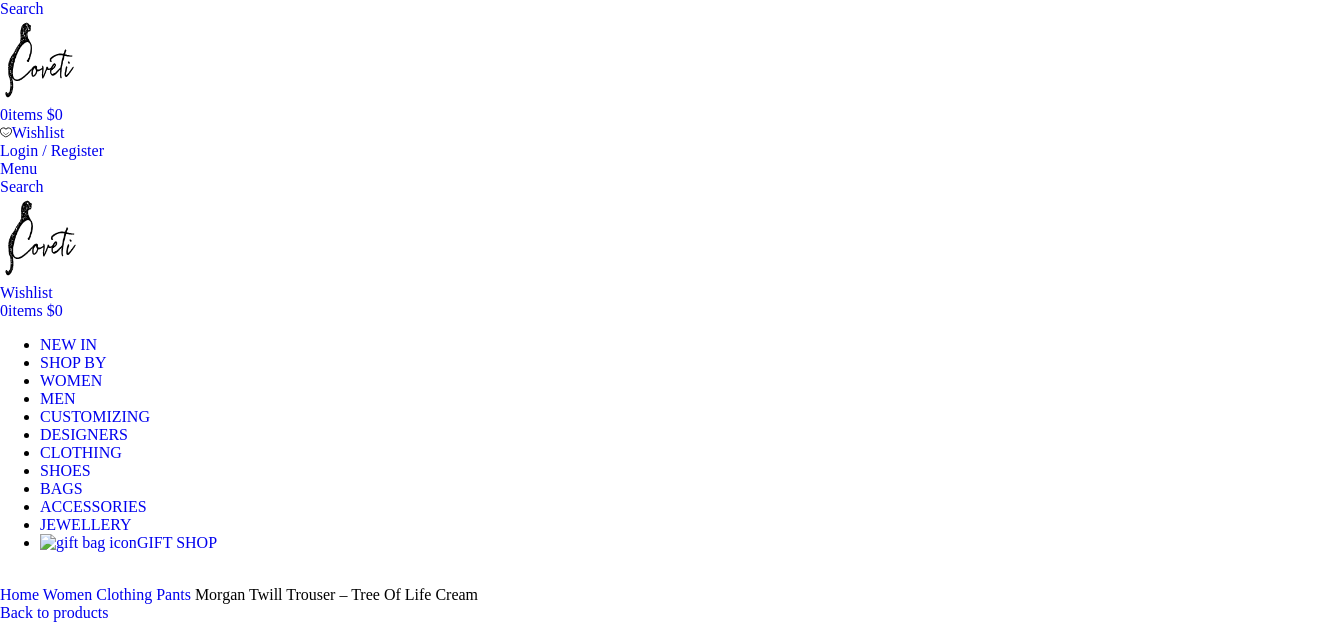 scroll, scrollTop: 0, scrollLeft: 0, axis: both 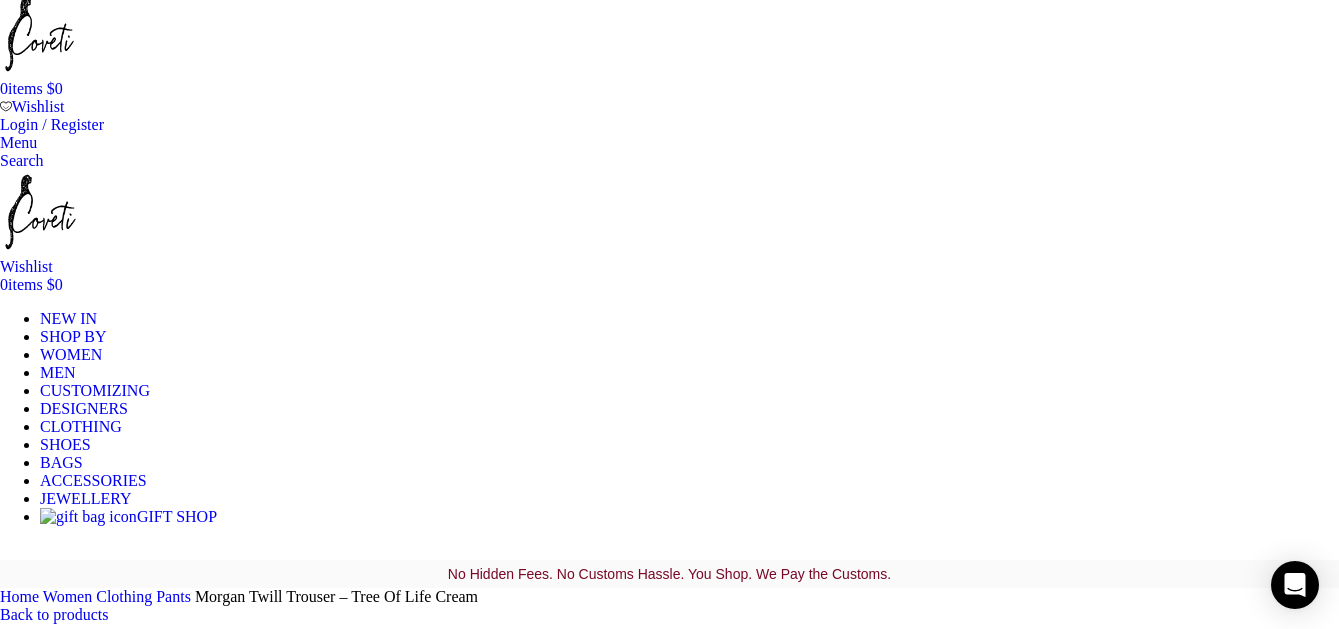 select on "14-uk" 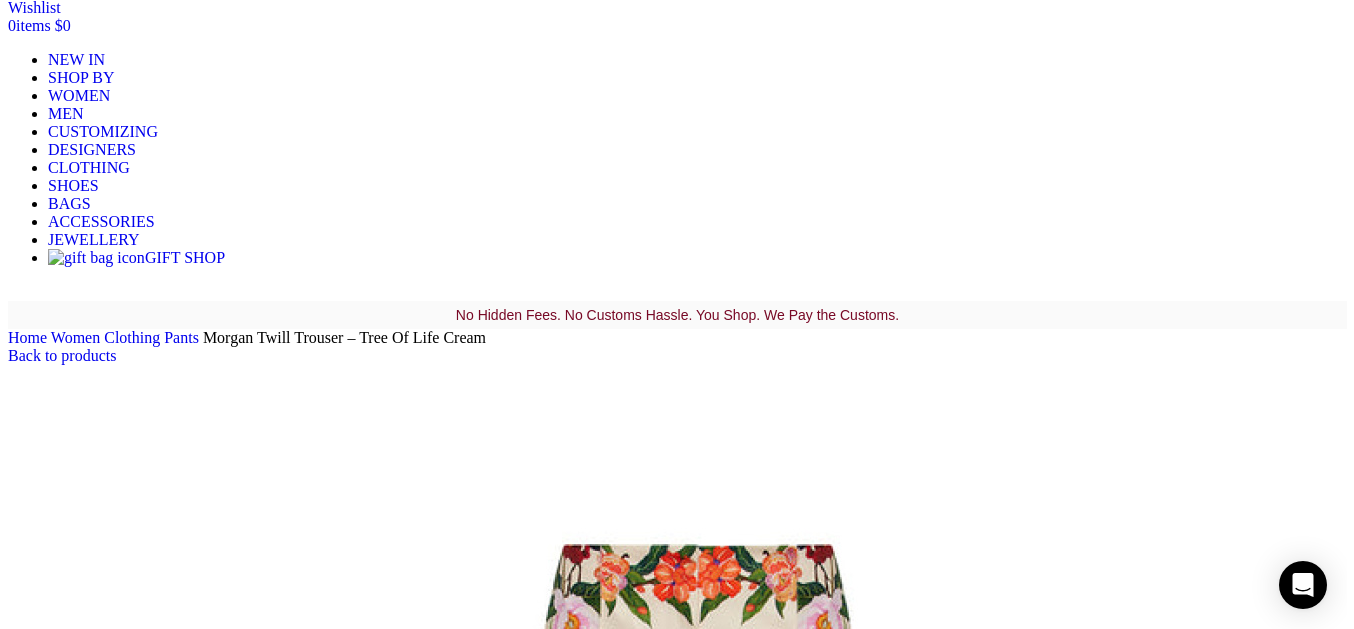 scroll, scrollTop: 286, scrollLeft: 0, axis: vertical 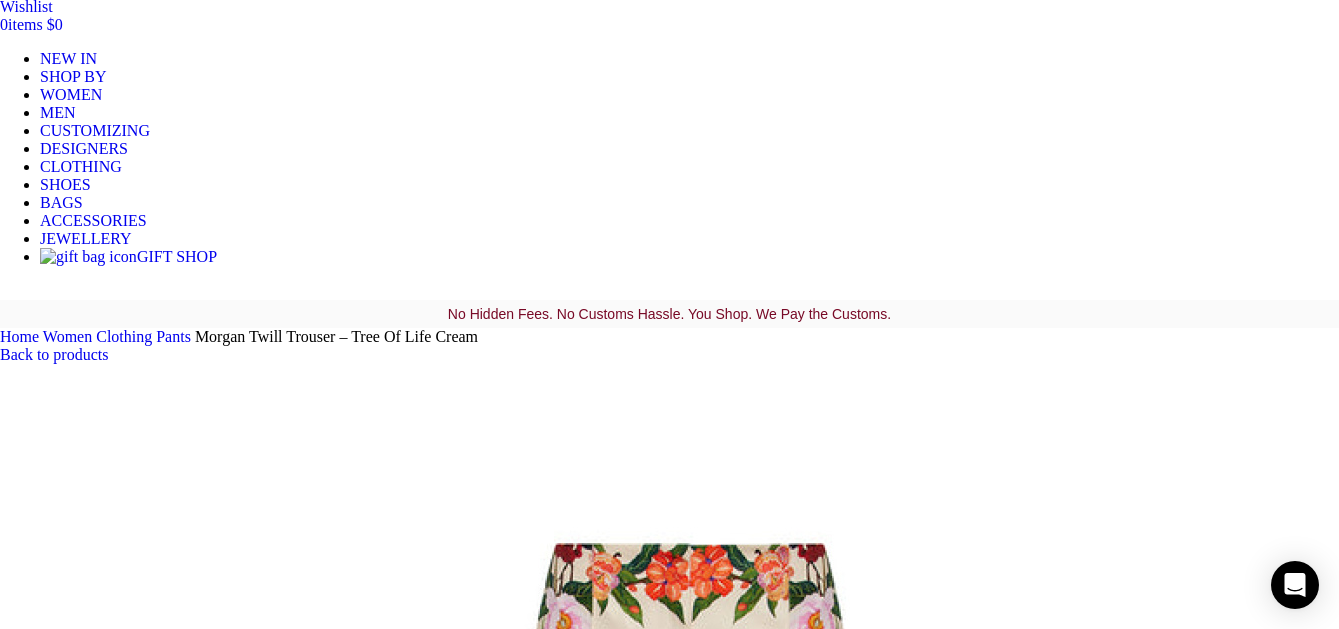 click on "Size Guide" at bounding box center [32, 2389] 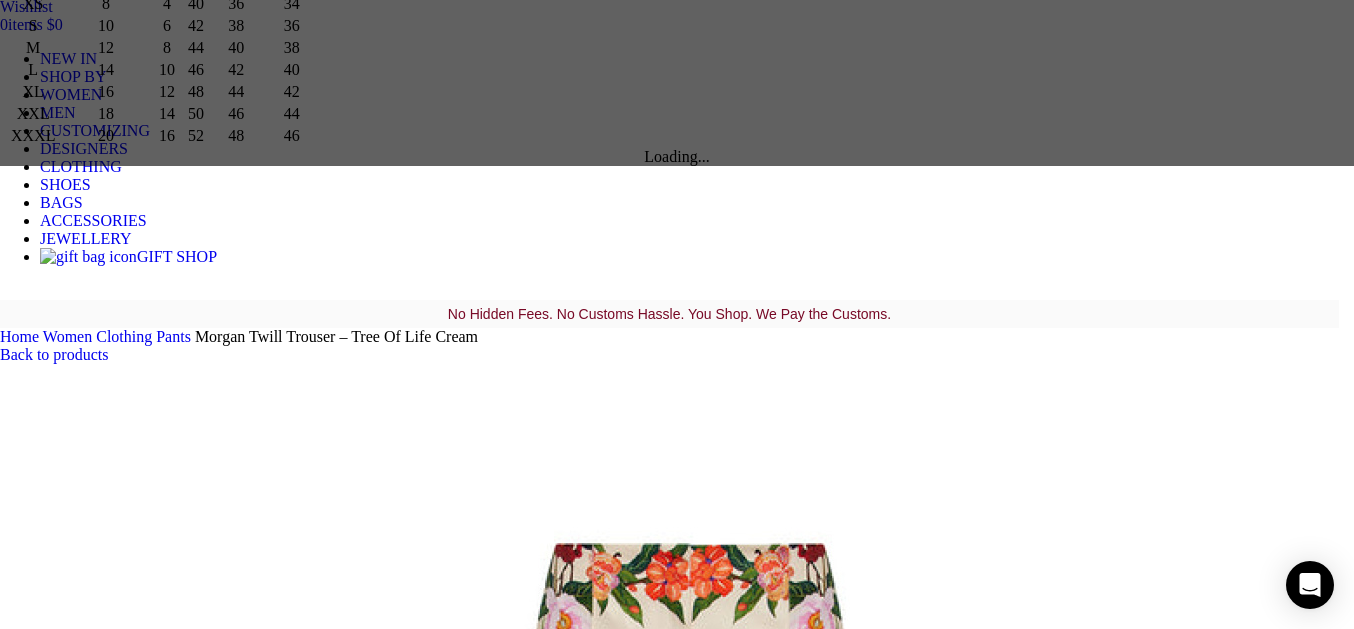 scroll, scrollTop: 0, scrollLeft: 118, axis: horizontal 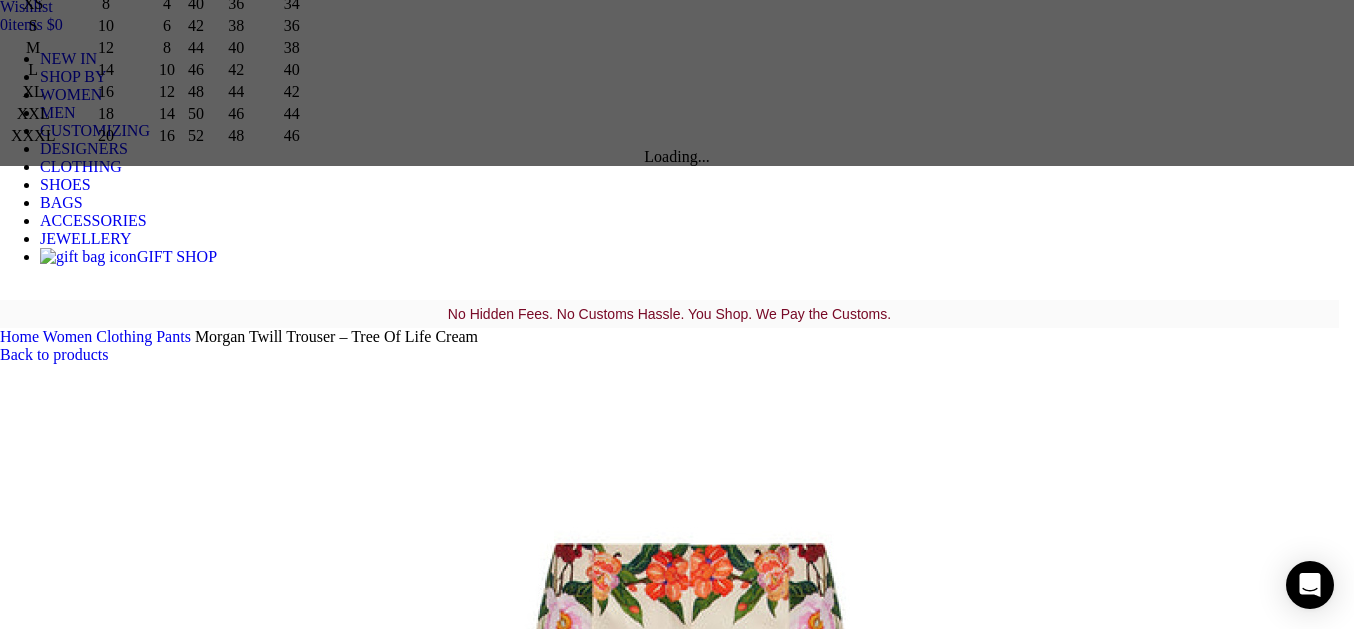 click on "×
Women's clothing size guide
Women Clothing
Size Guide
Women's clothing size guide should be use as a guide only. Cut may vary between brands. Please check if there is additional information on sizing/my fit for the particular product you are interested in. If you still have doubts about the size, contact us.
Size
UK / Australia
US
Italy
France
Germany
XXXS
4
0
36" at bounding box center [677, -69] 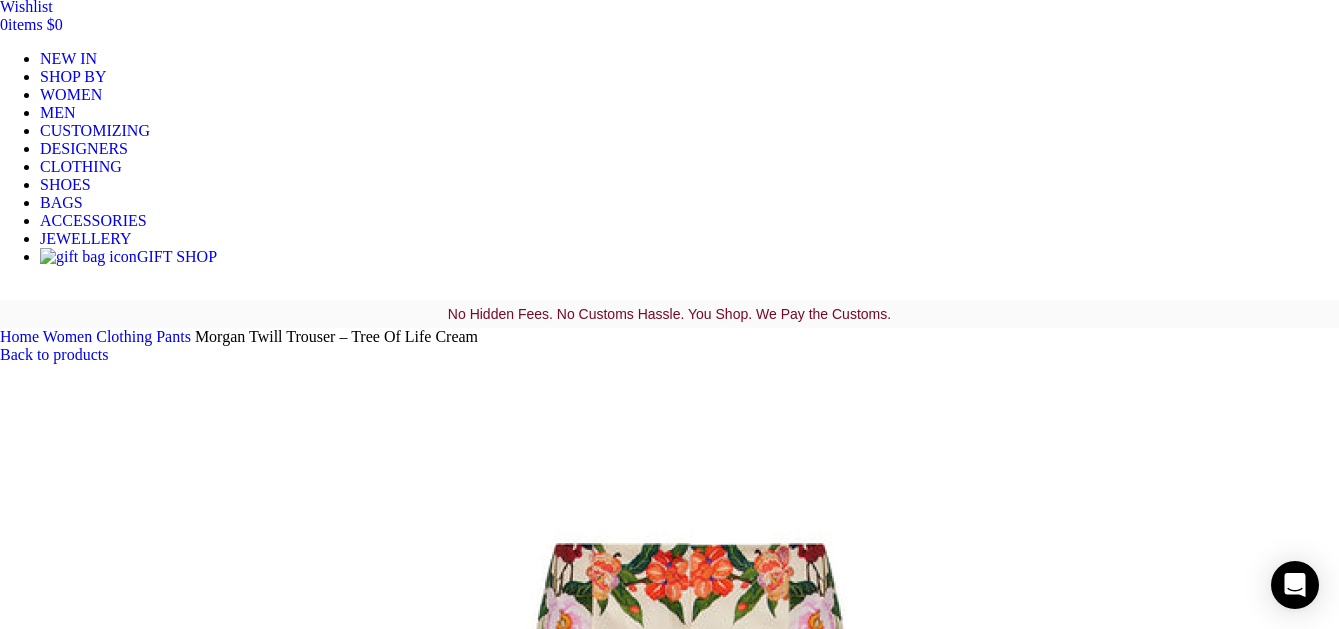 click at bounding box center [310, 1627] 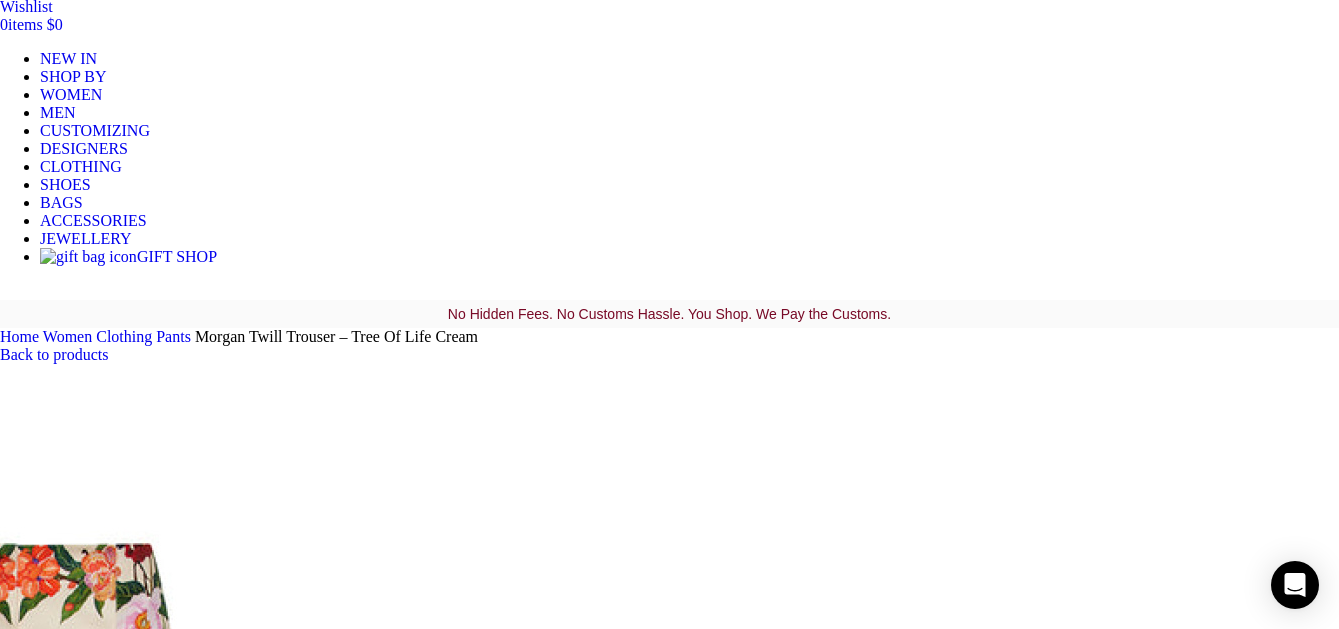 click at bounding box center [310, 1753] 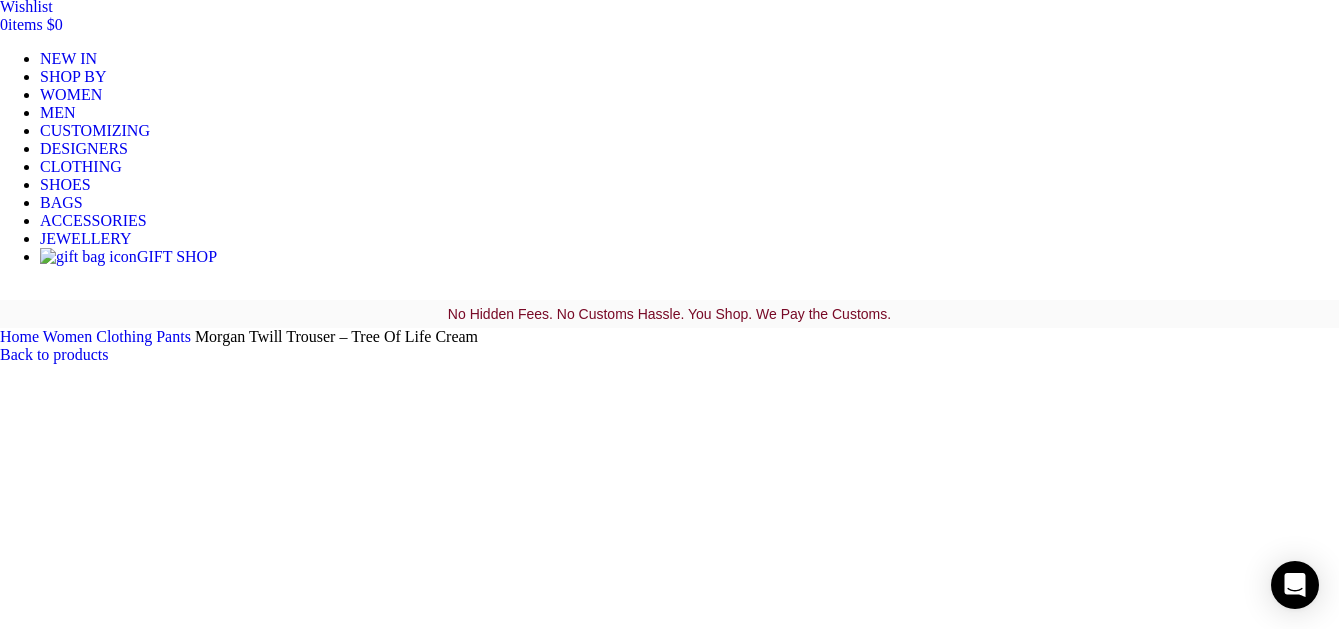 scroll, scrollTop: 0, scrollLeft: 421, axis: horizontal 